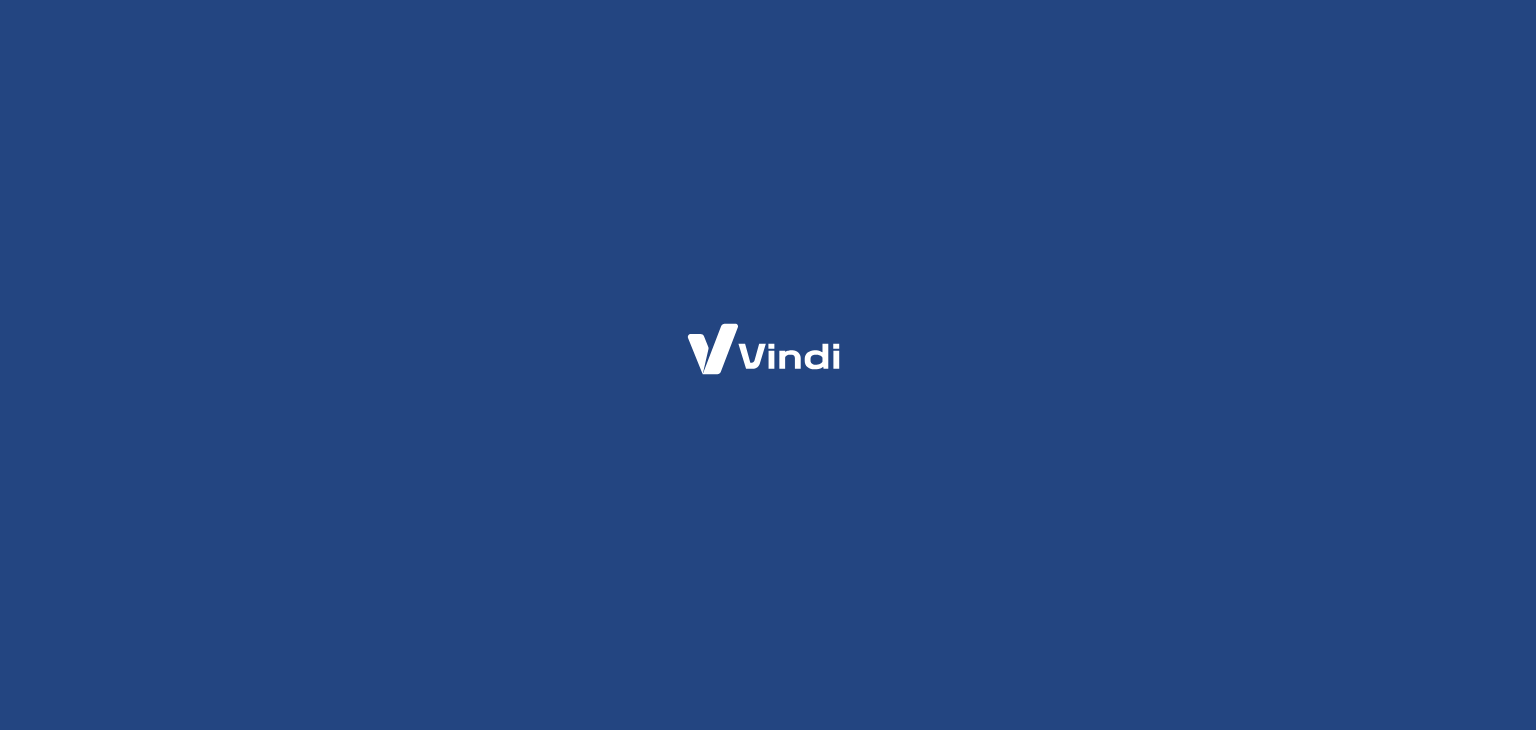scroll, scrollTop: 0, scrollLeft: 0, axis: both 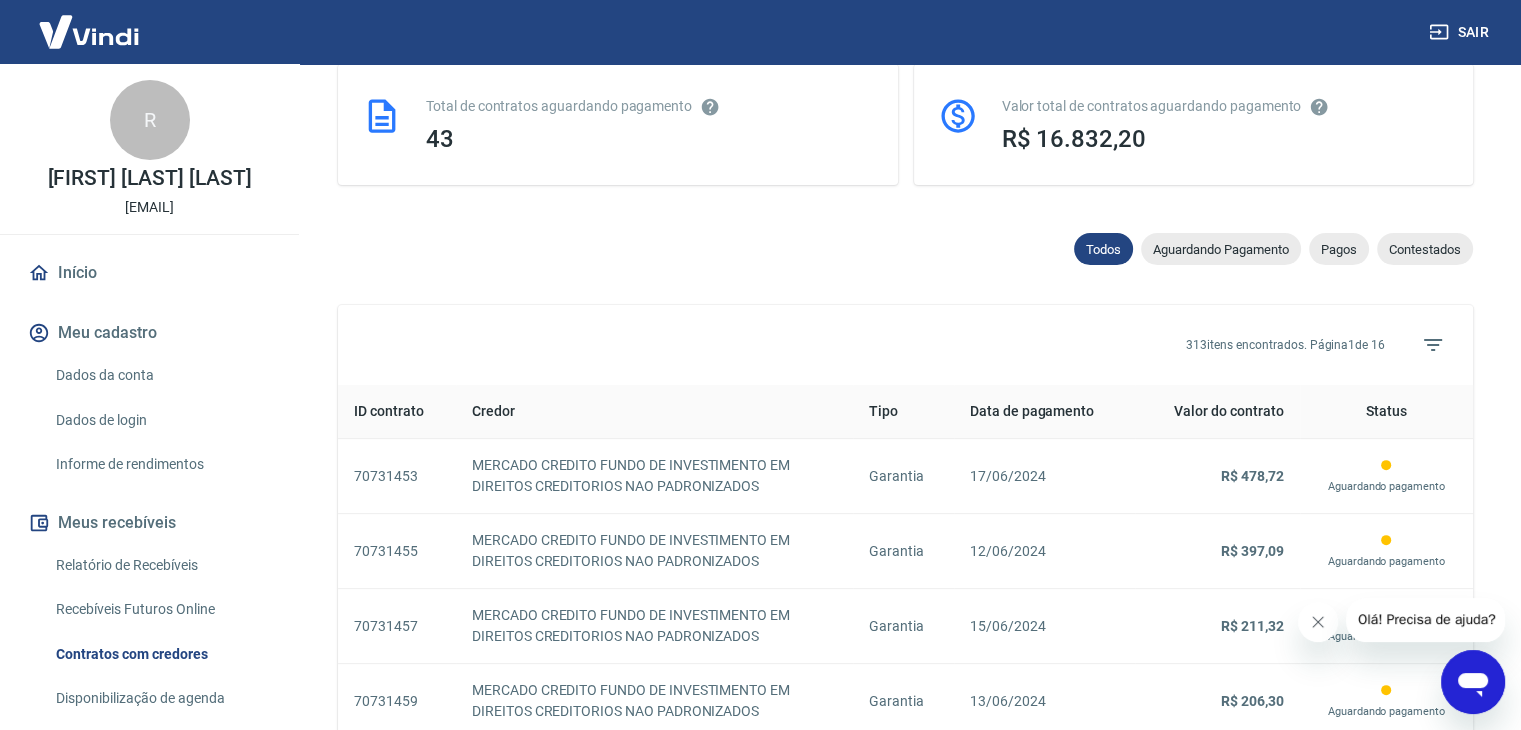 click on "Relatório de Recebíveis" at bounding box center [161, 565] 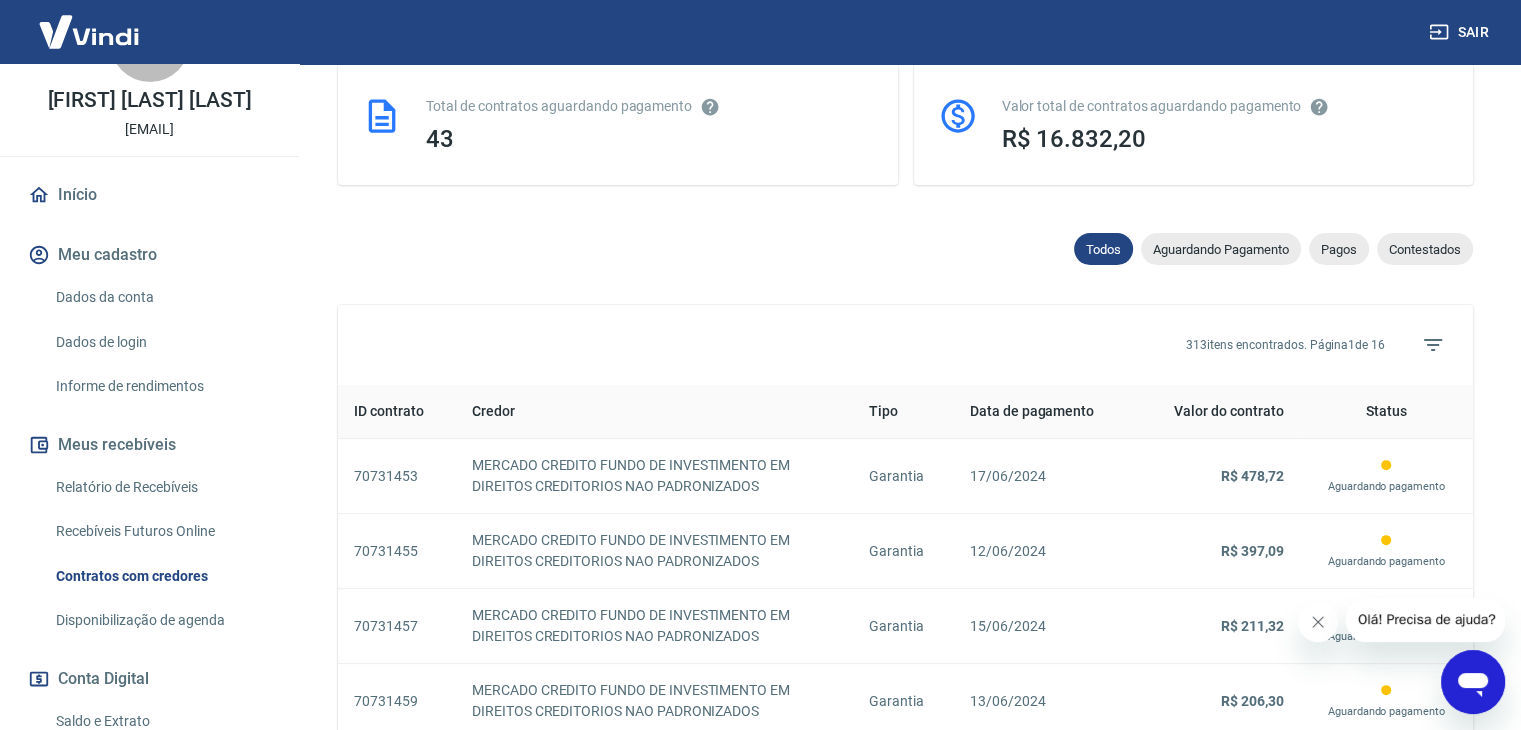 scroll, scrollTop: 200, scrollLeft: 0, axis: vertical 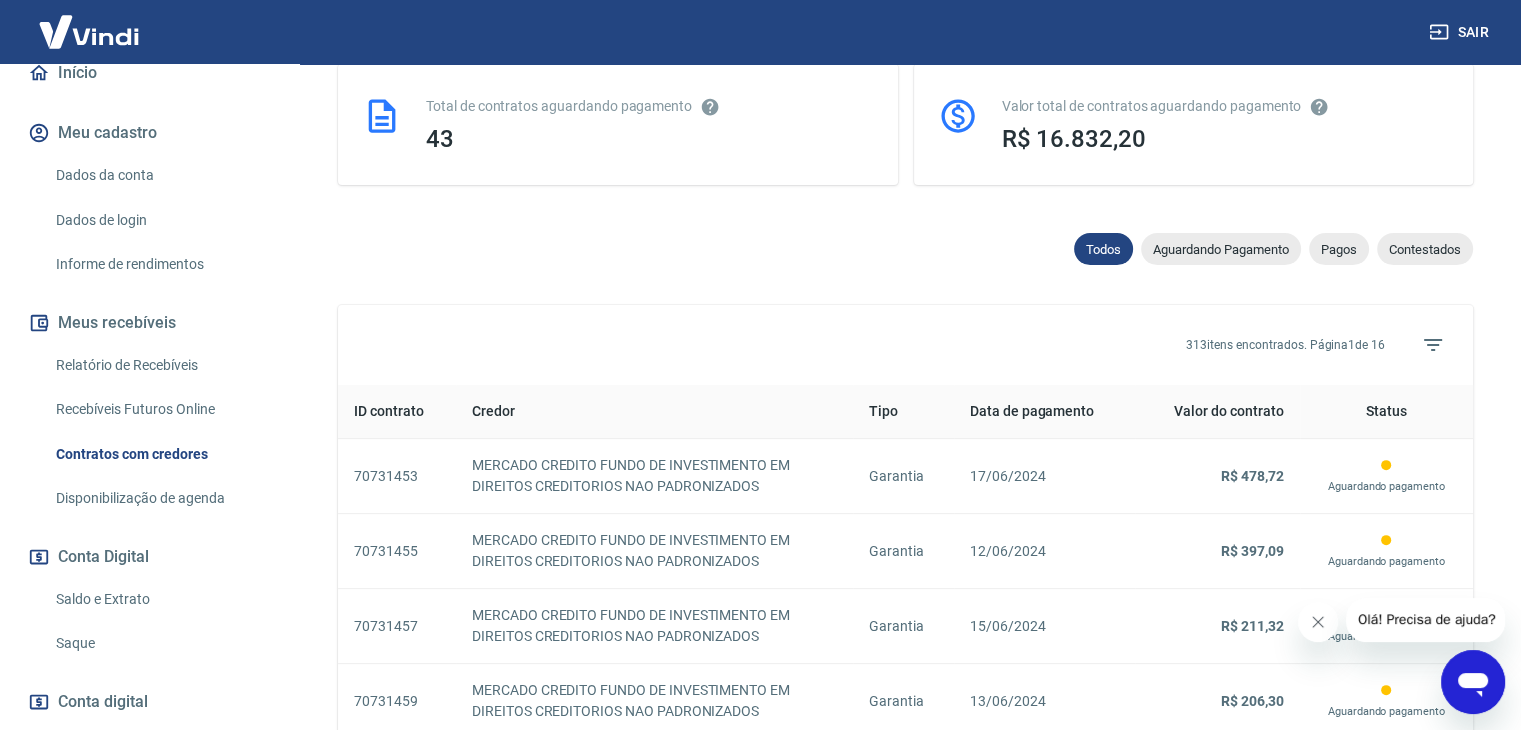 click on "Saldo e Extrato" at bounding box center [161, 599] 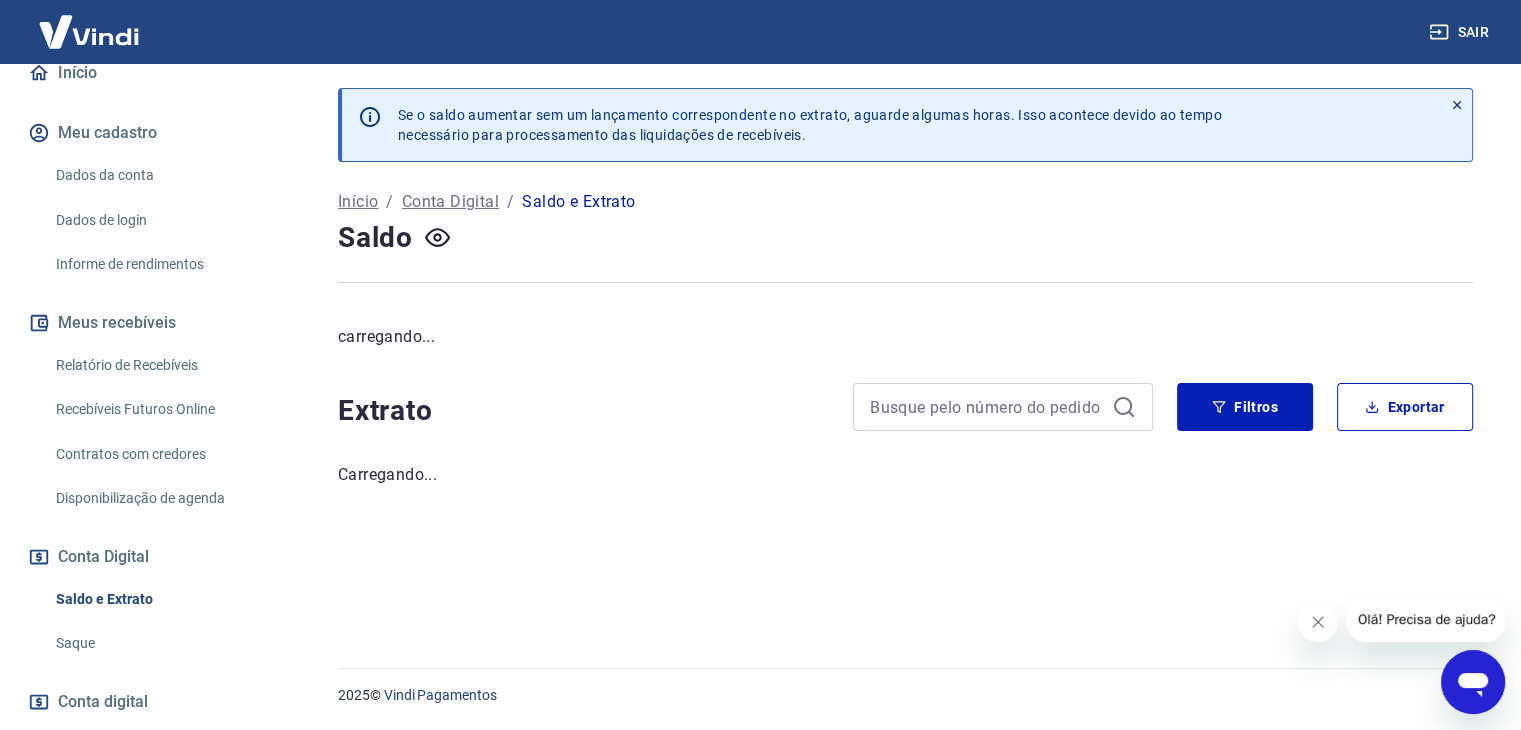scroll, scrollTop: 0, scrollLeft: 0, axis: both 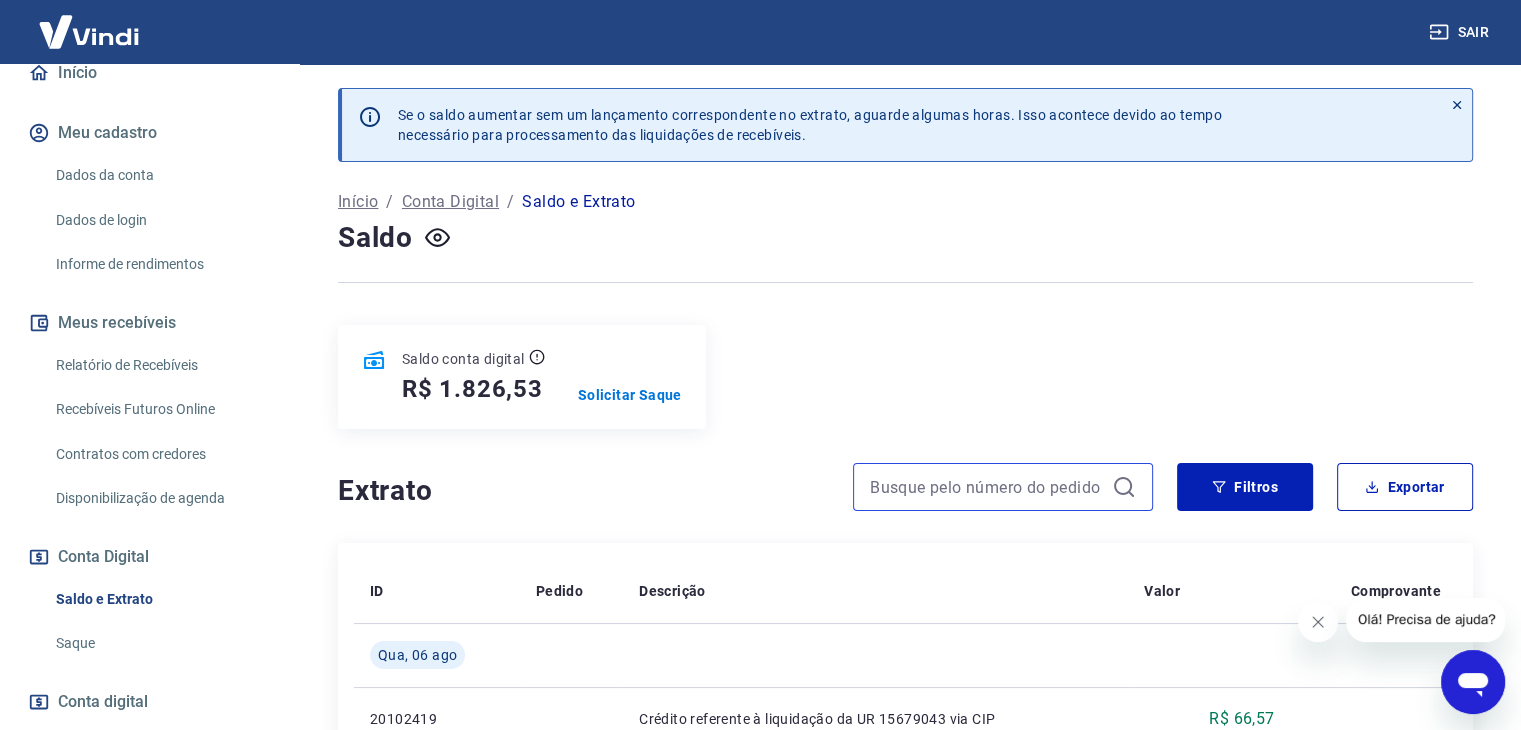paste on "59686" 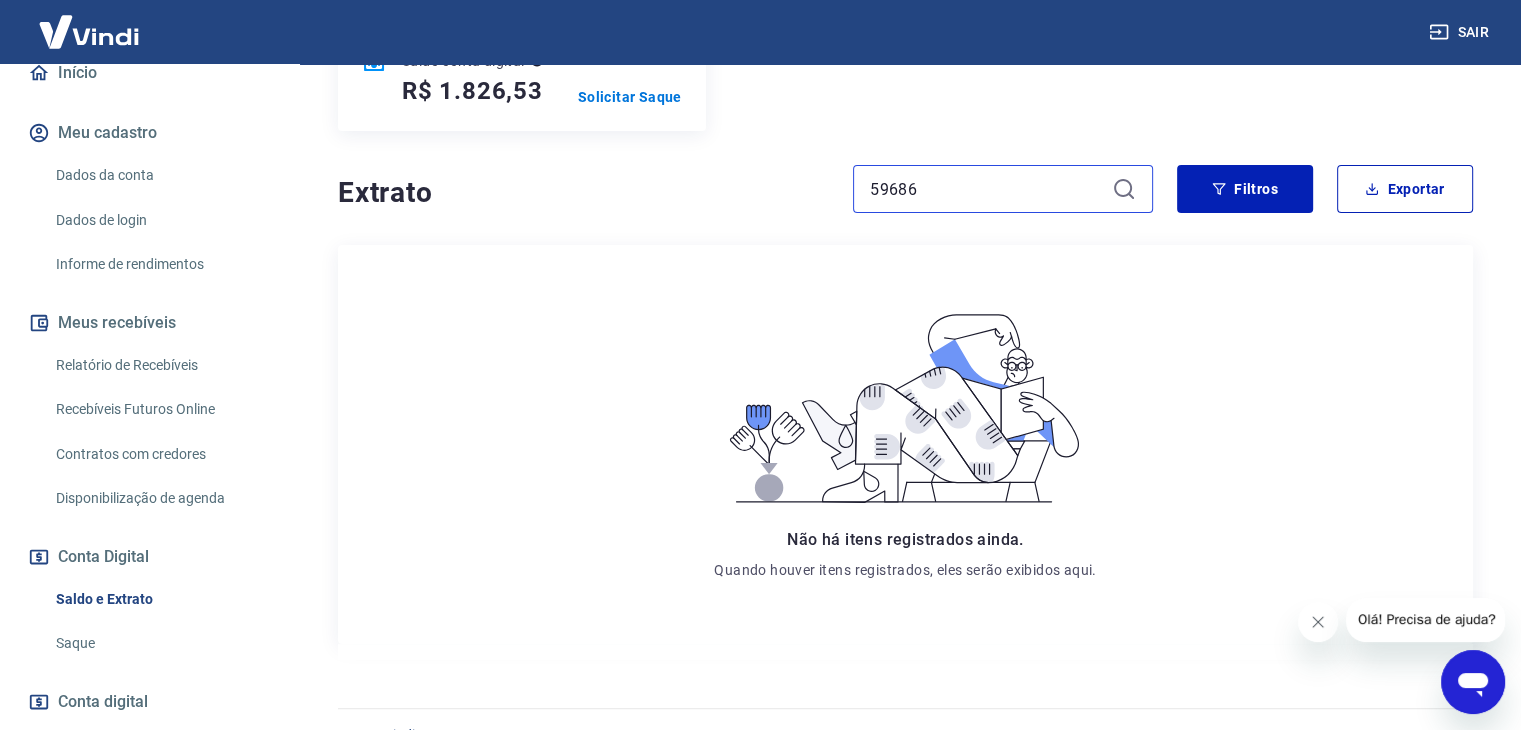 scroll, scrollTop: 300, scrollLeft: 0, axis: vertical 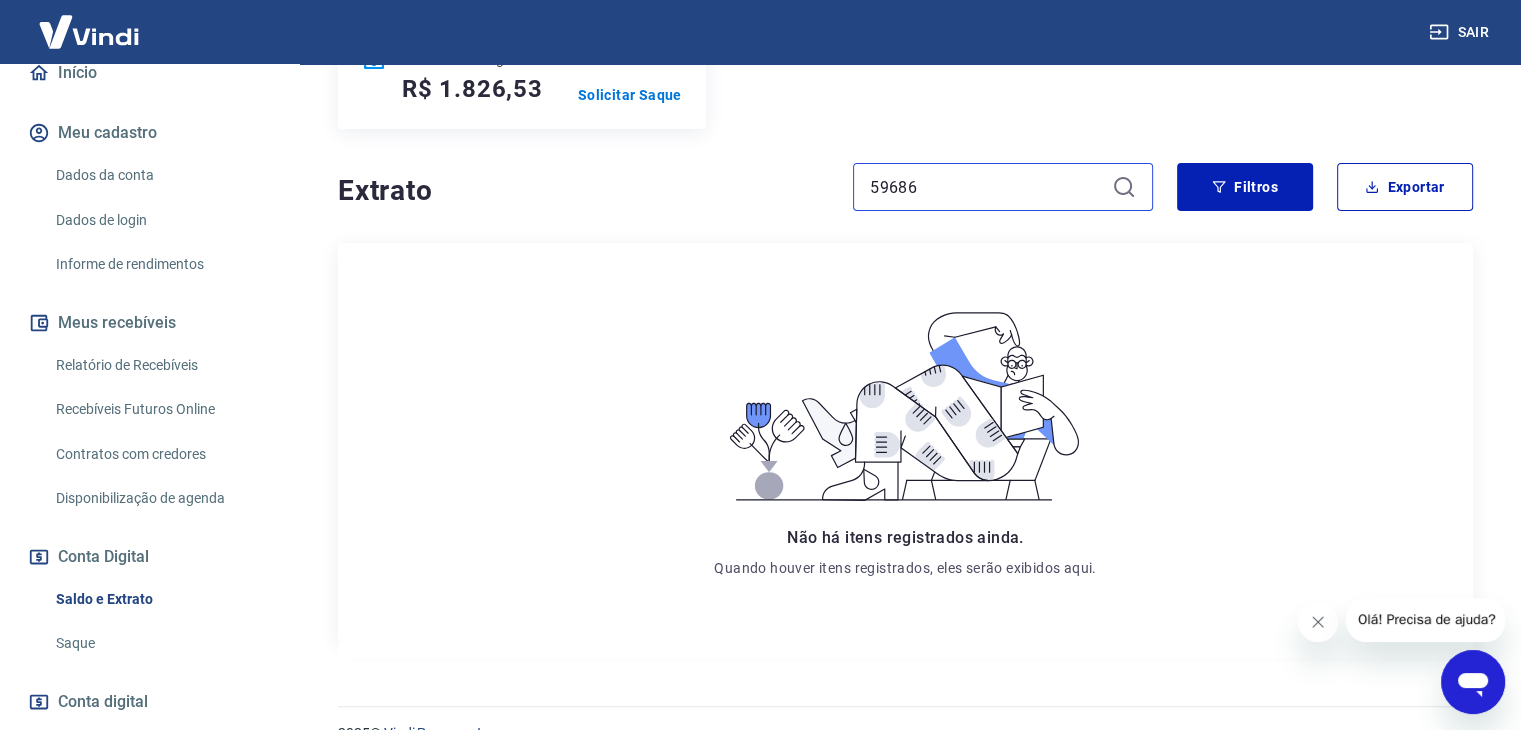 drag, startPoint x: 928, startPoint y: 181, endPoint x: 833, endPoint y: 174, distance: 95.257545 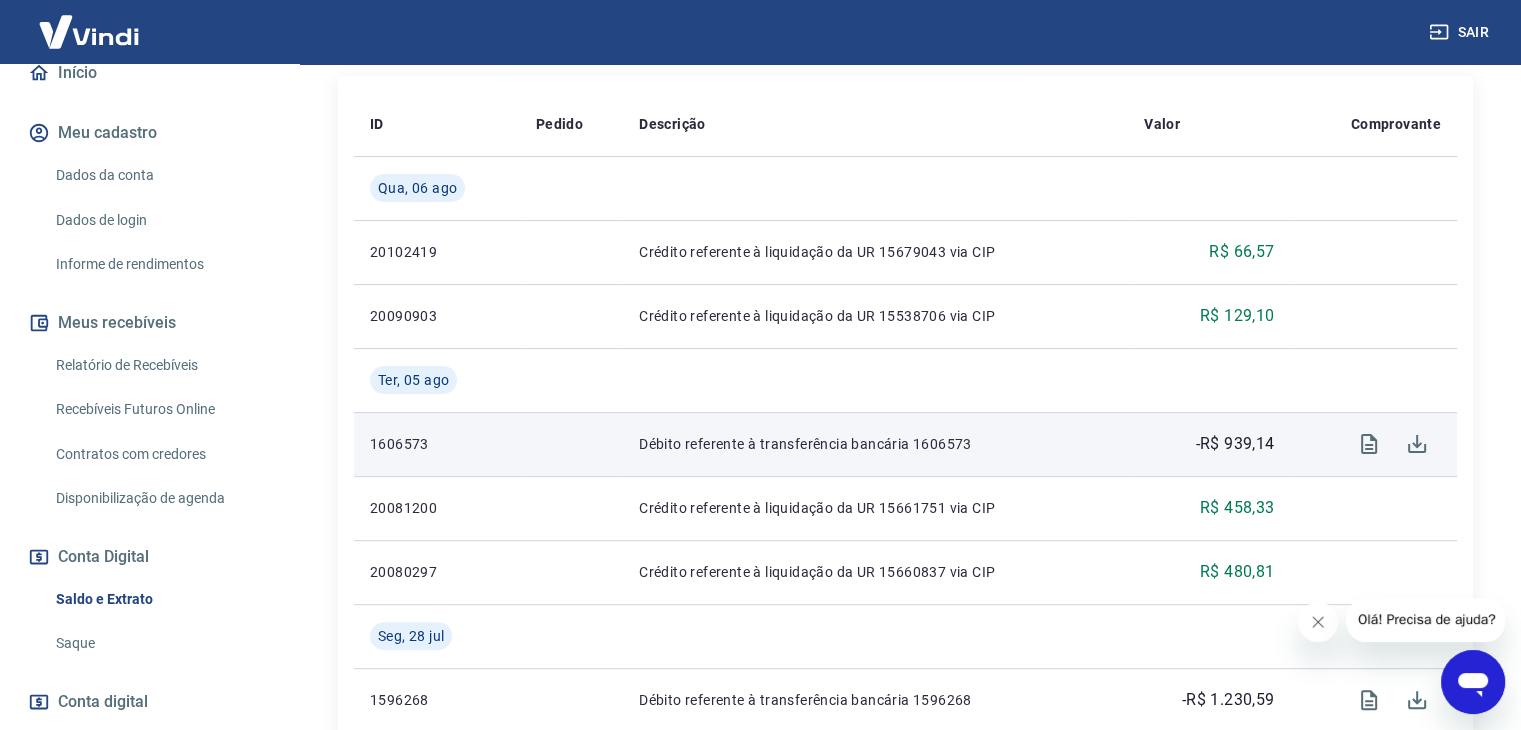 scroll, scrollTop: 500, scrollLeft: 0, axis: vertical 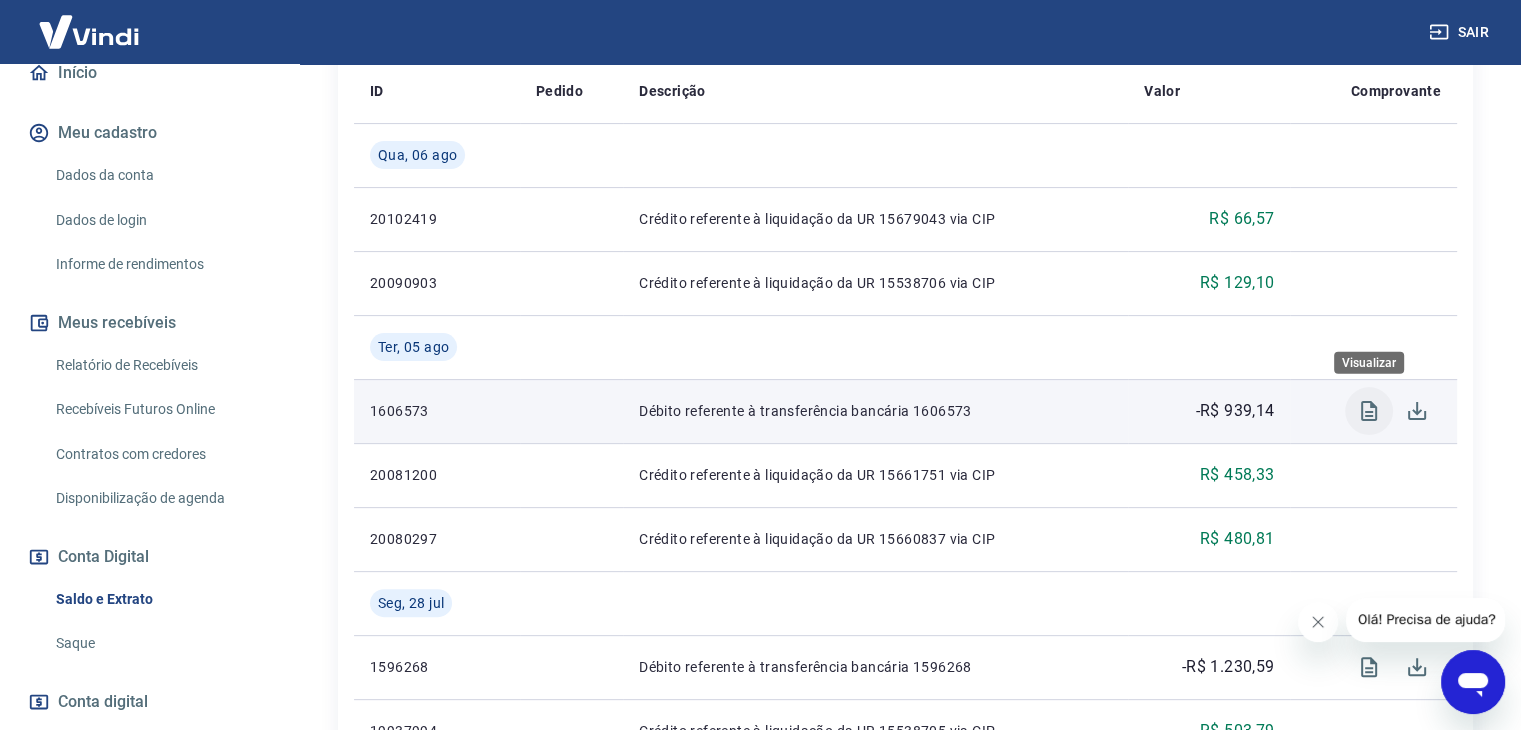 click 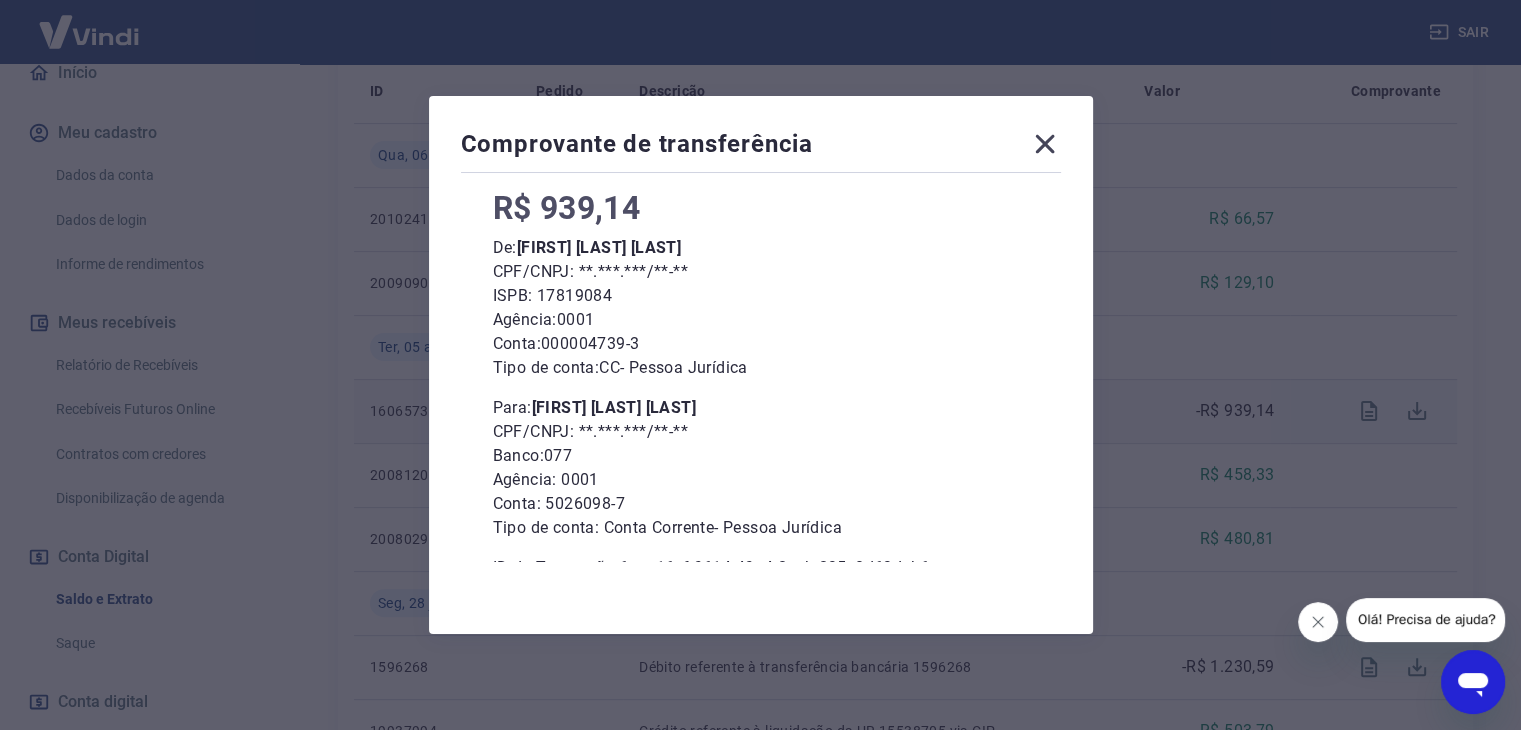 scroll, scrollTop: 150, scrollLeft: 0, axis: vertical 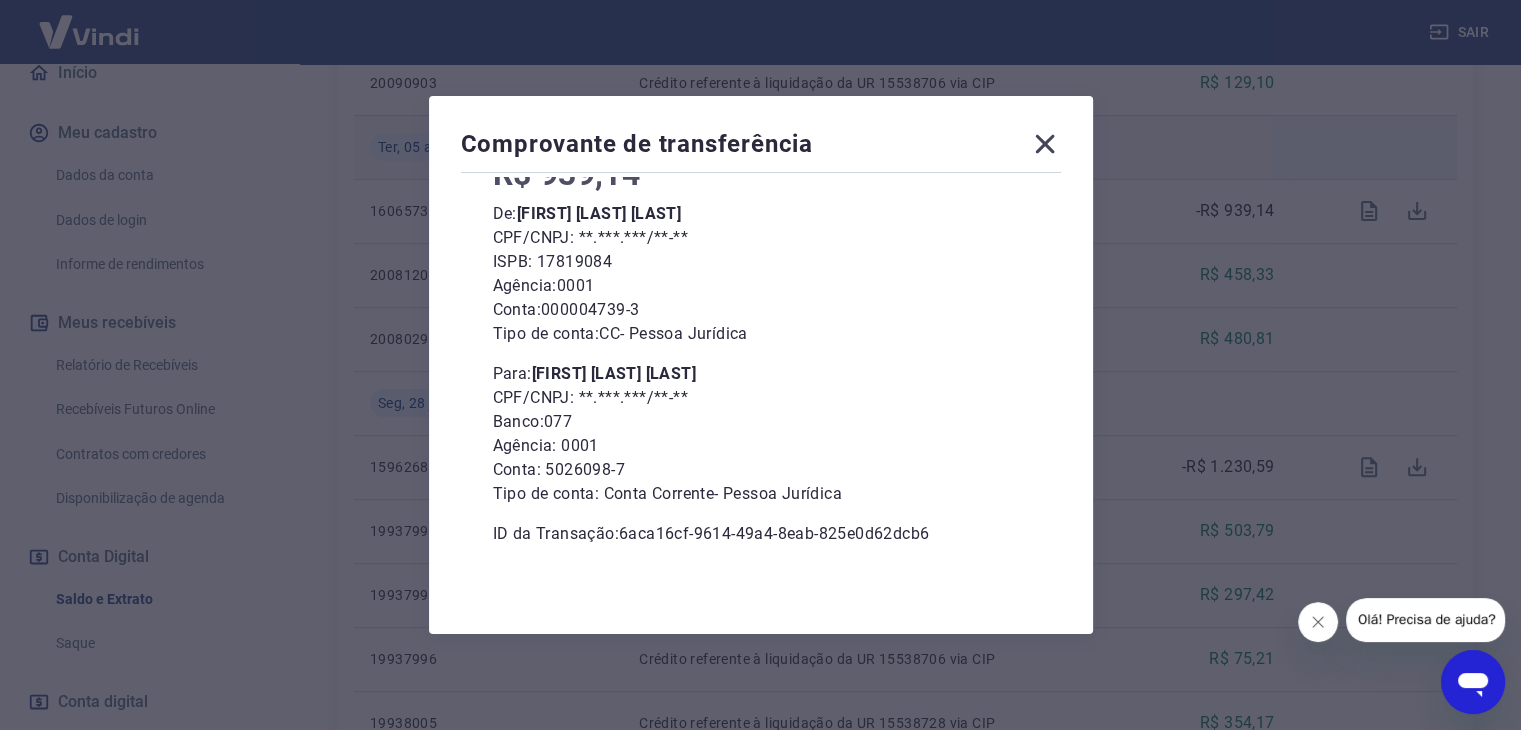 click 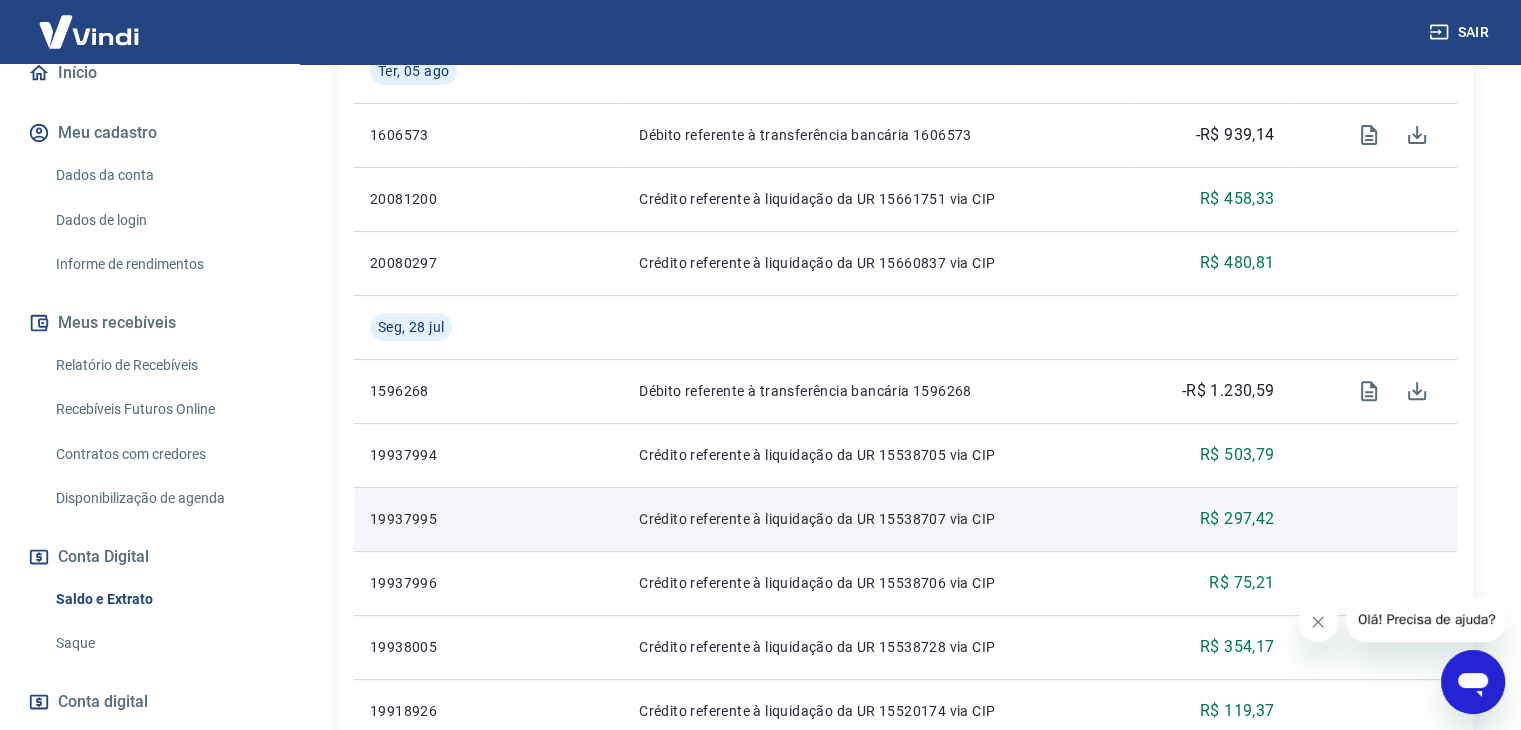 scroll, scrollTop: 900, scrollLeft: 0, axis: vertical 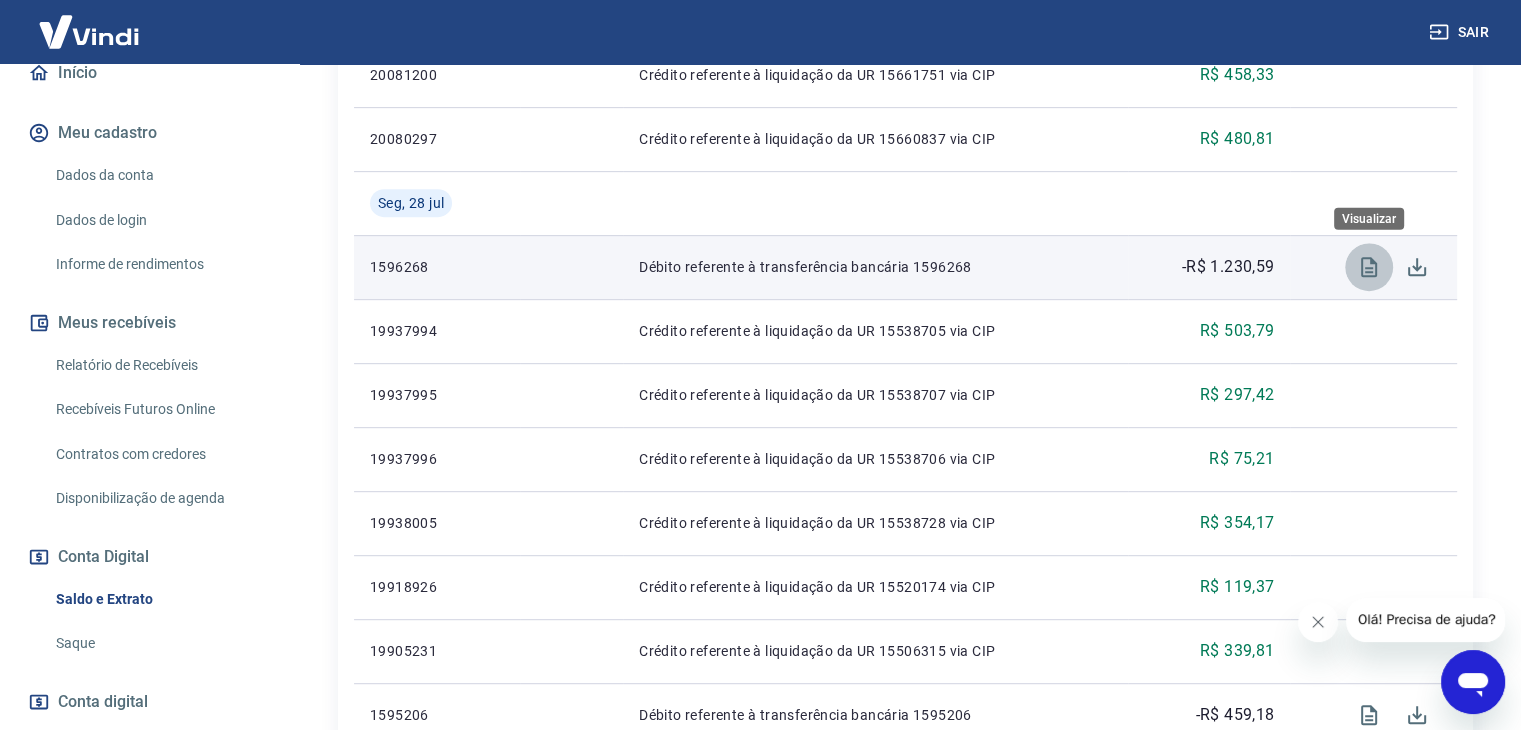 click 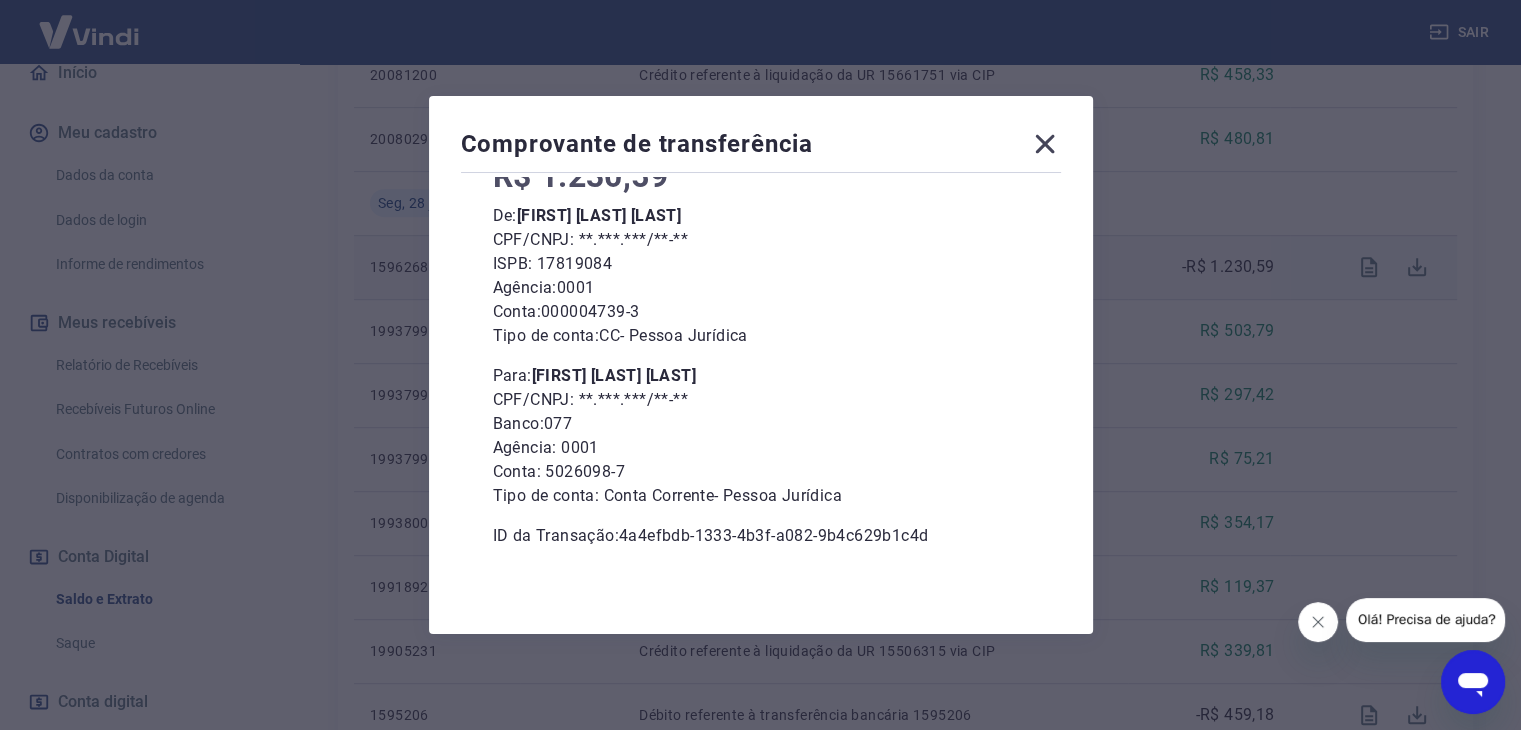 scroll, scrollTop: 150, scrollLeft: 0, axis: vertical 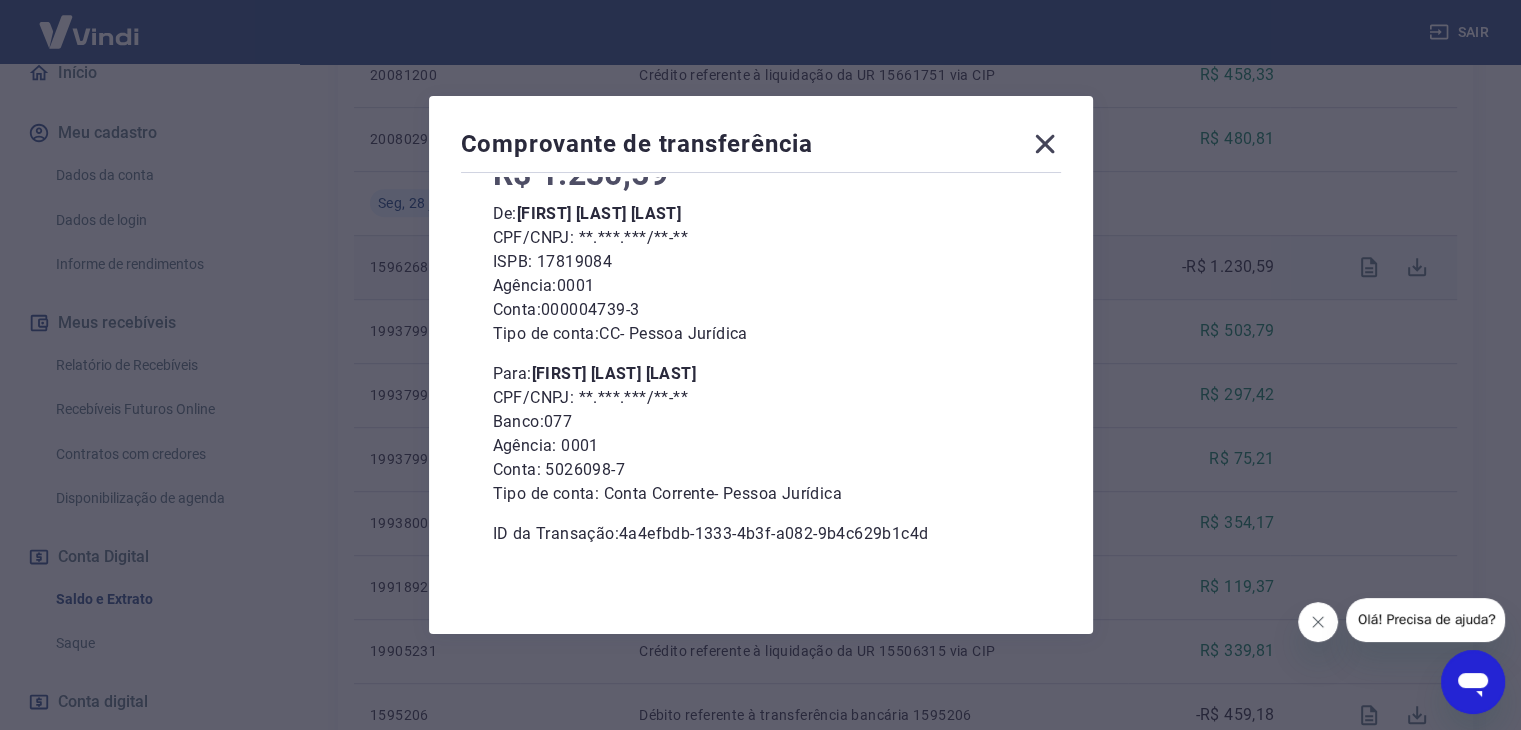 click 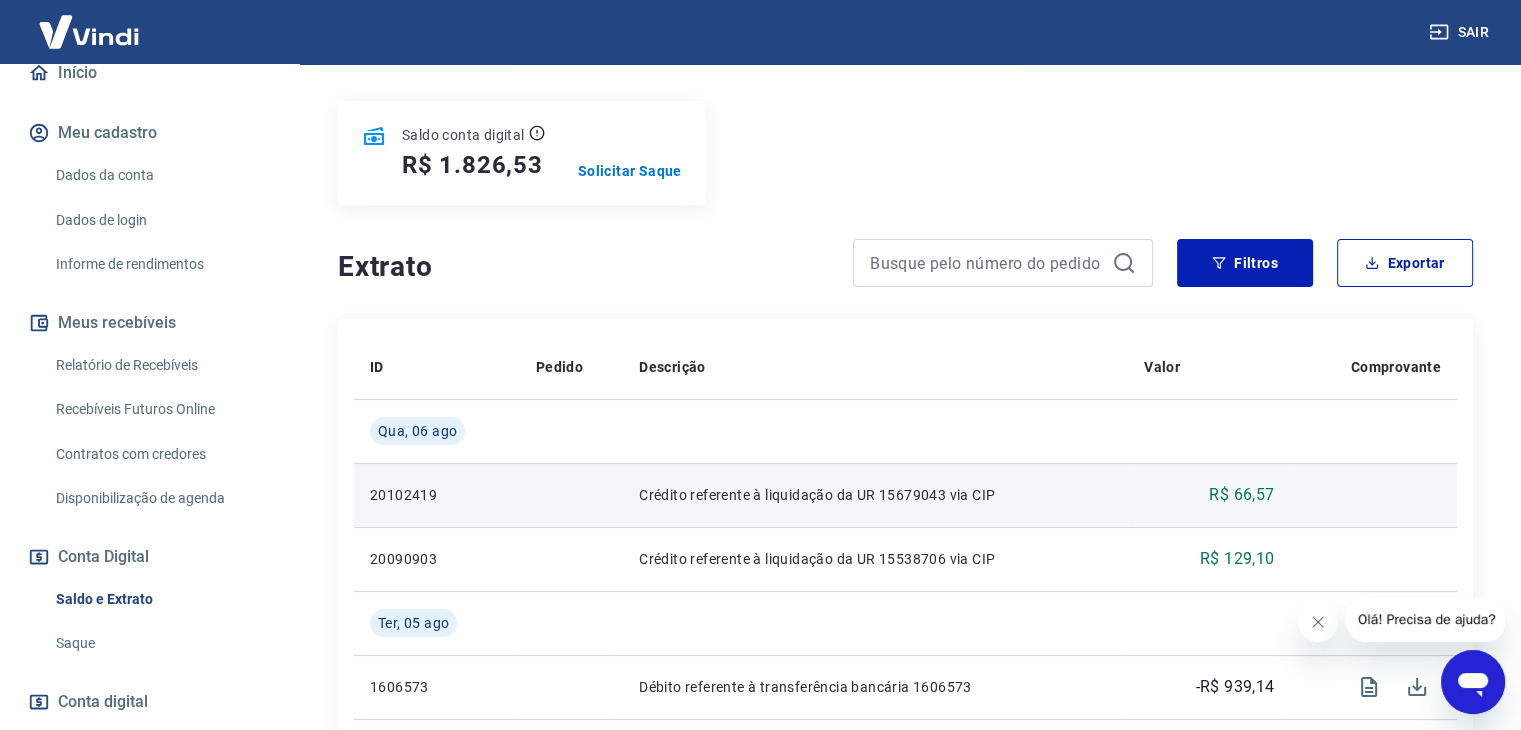 scroll, scrollTop: 0, scrollLeft: 0, axis: both 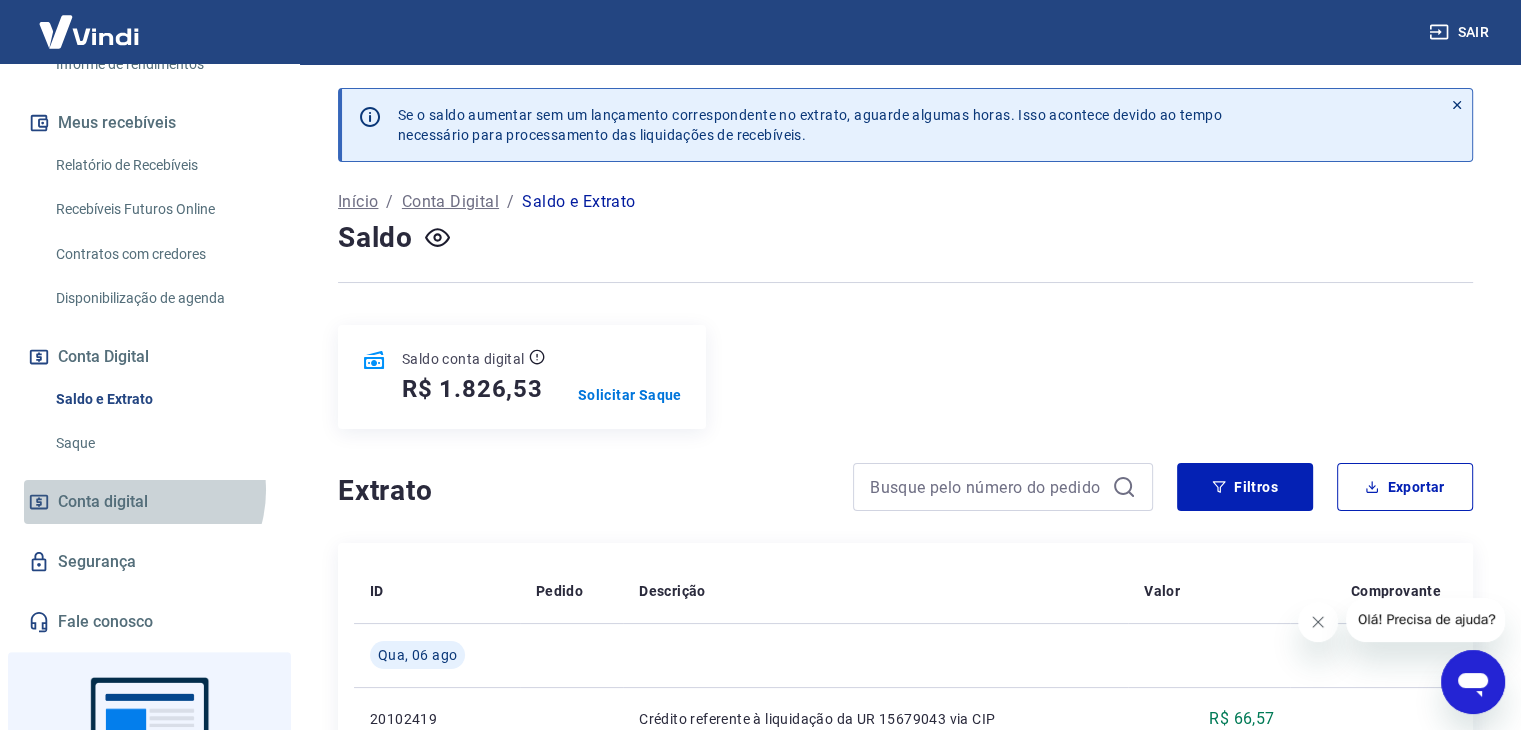 click on "Conta digital" at bounding box center [103, 502] 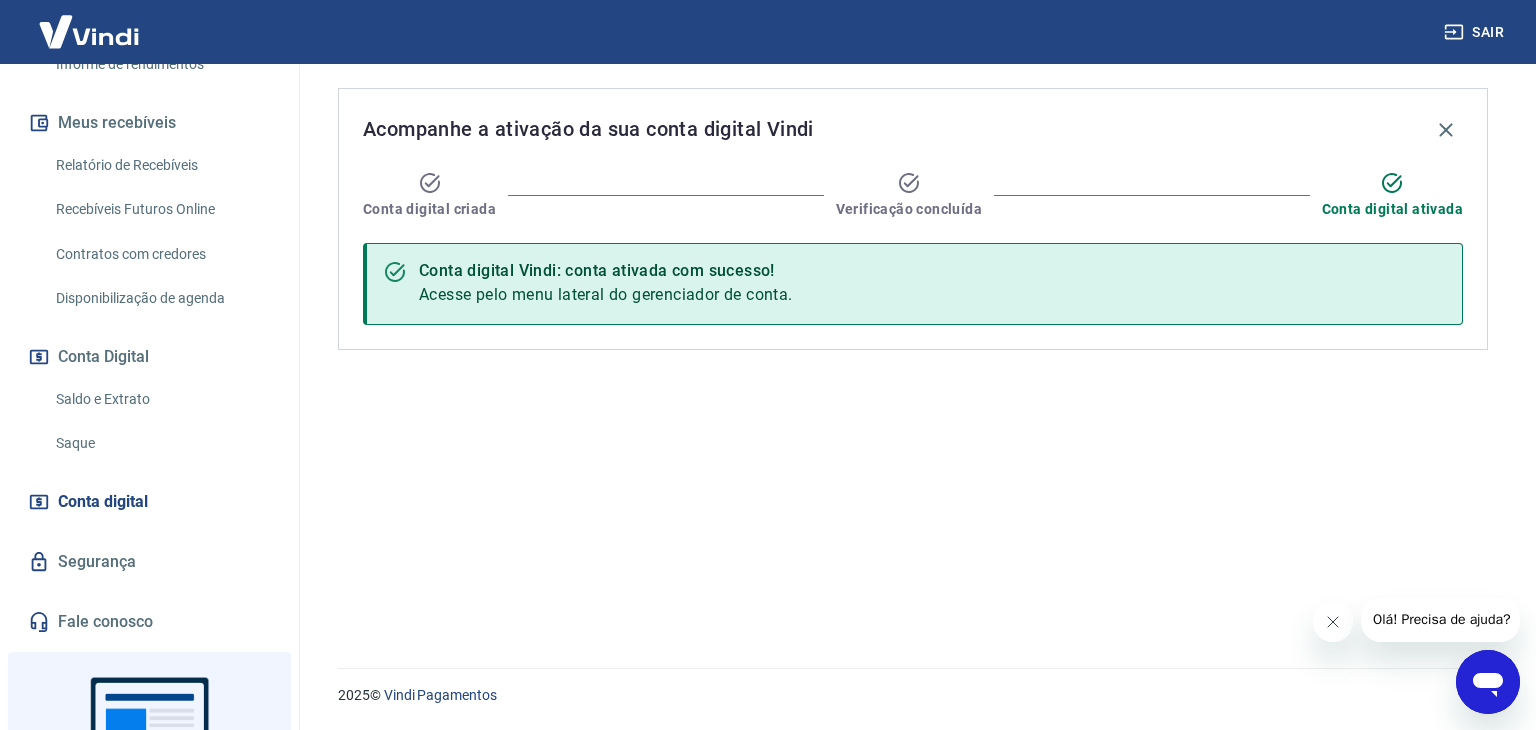 click on "Relatório de Recebíveis" at bounding box center (161, 165) 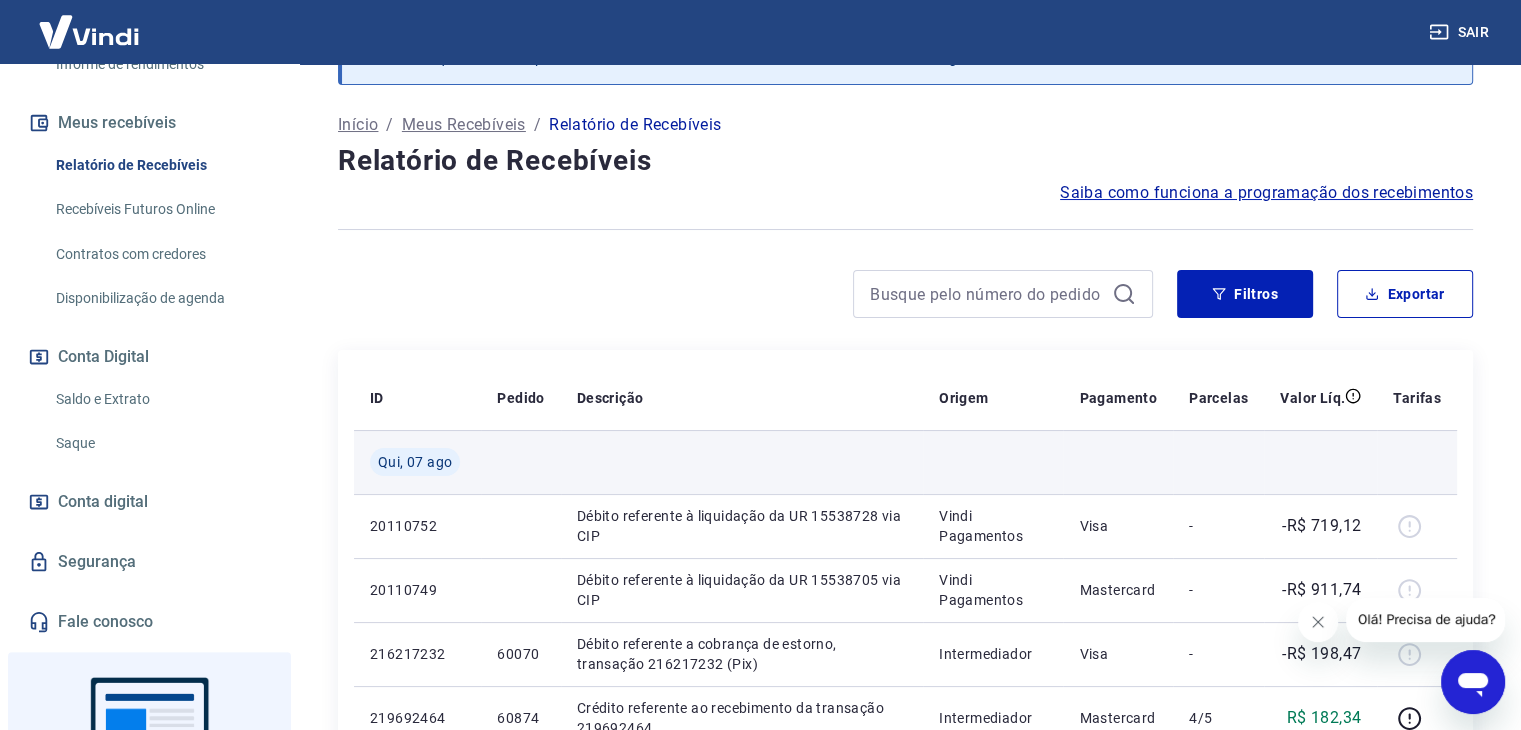 scroll, scrollTop: 200, scrollLeft: 0, axis: vertical 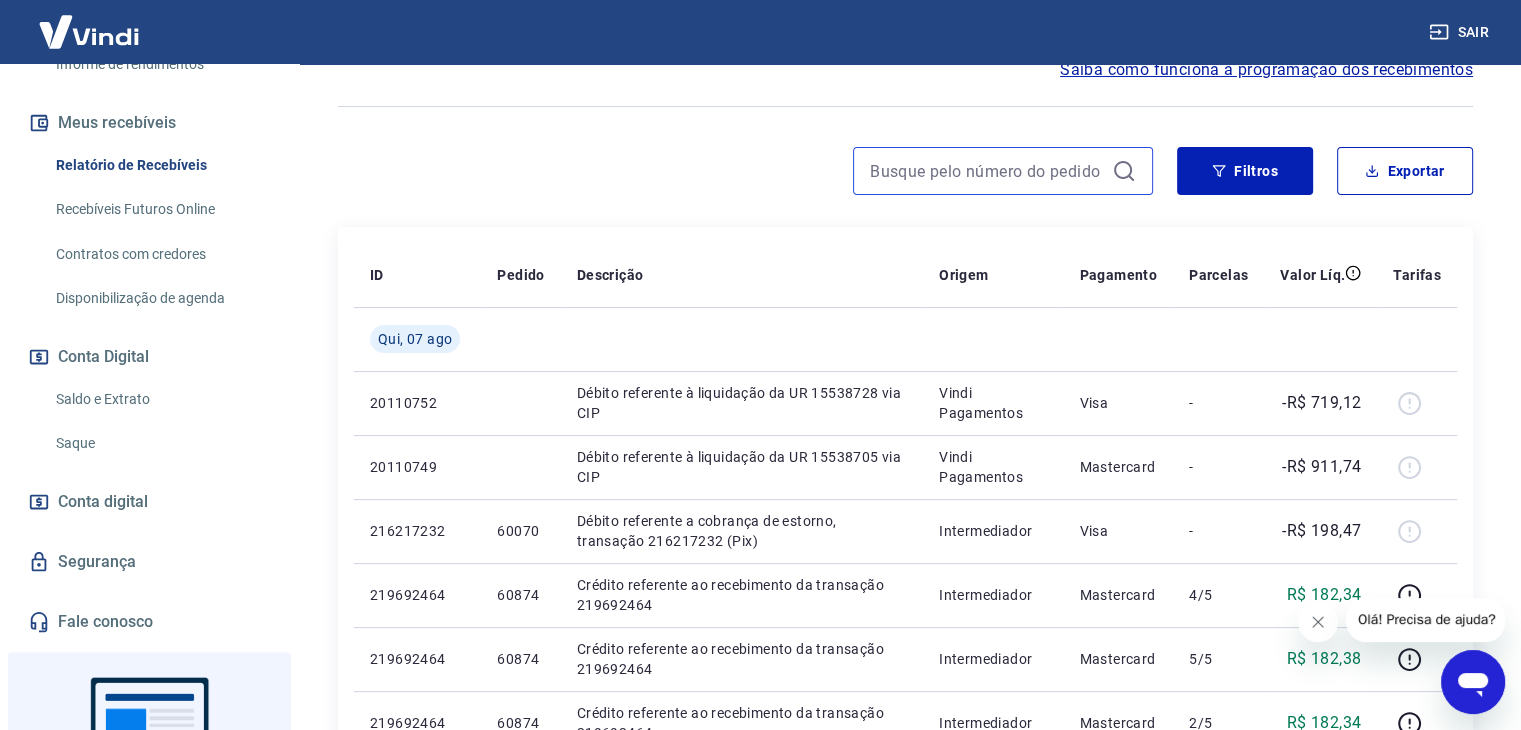 paste on "59686" 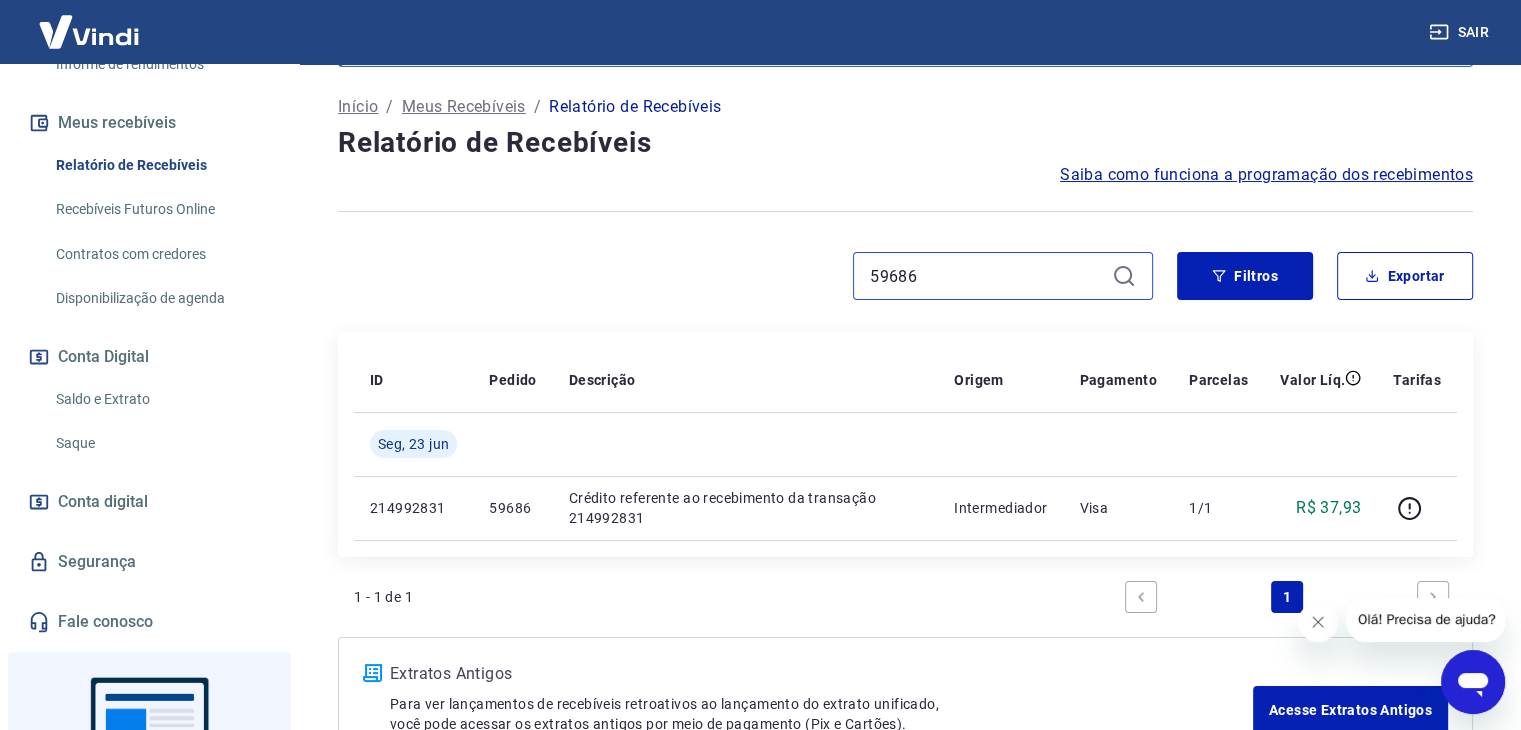scroll, scrollTop: 200, scrollLeft: 0, axis: vertical 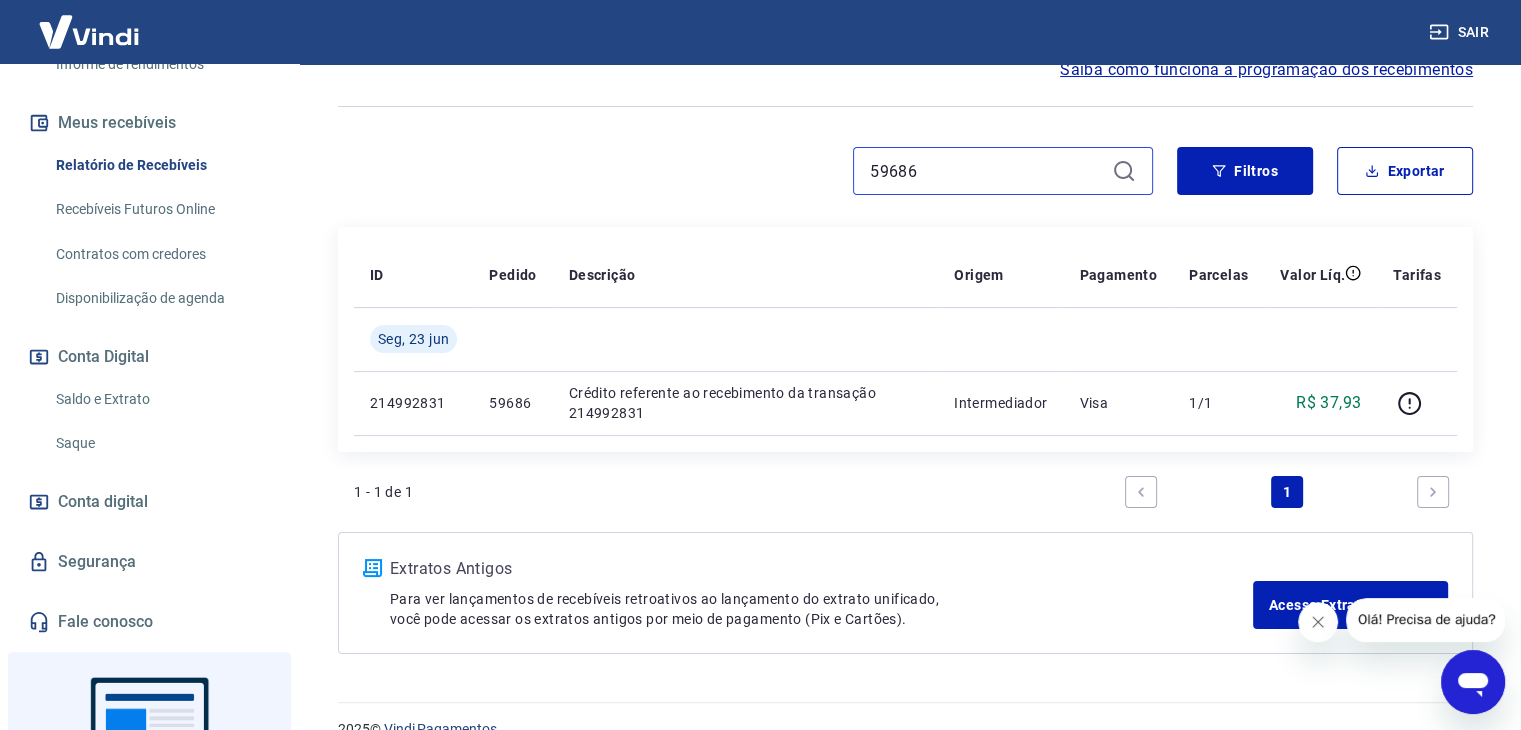 type on "59686" 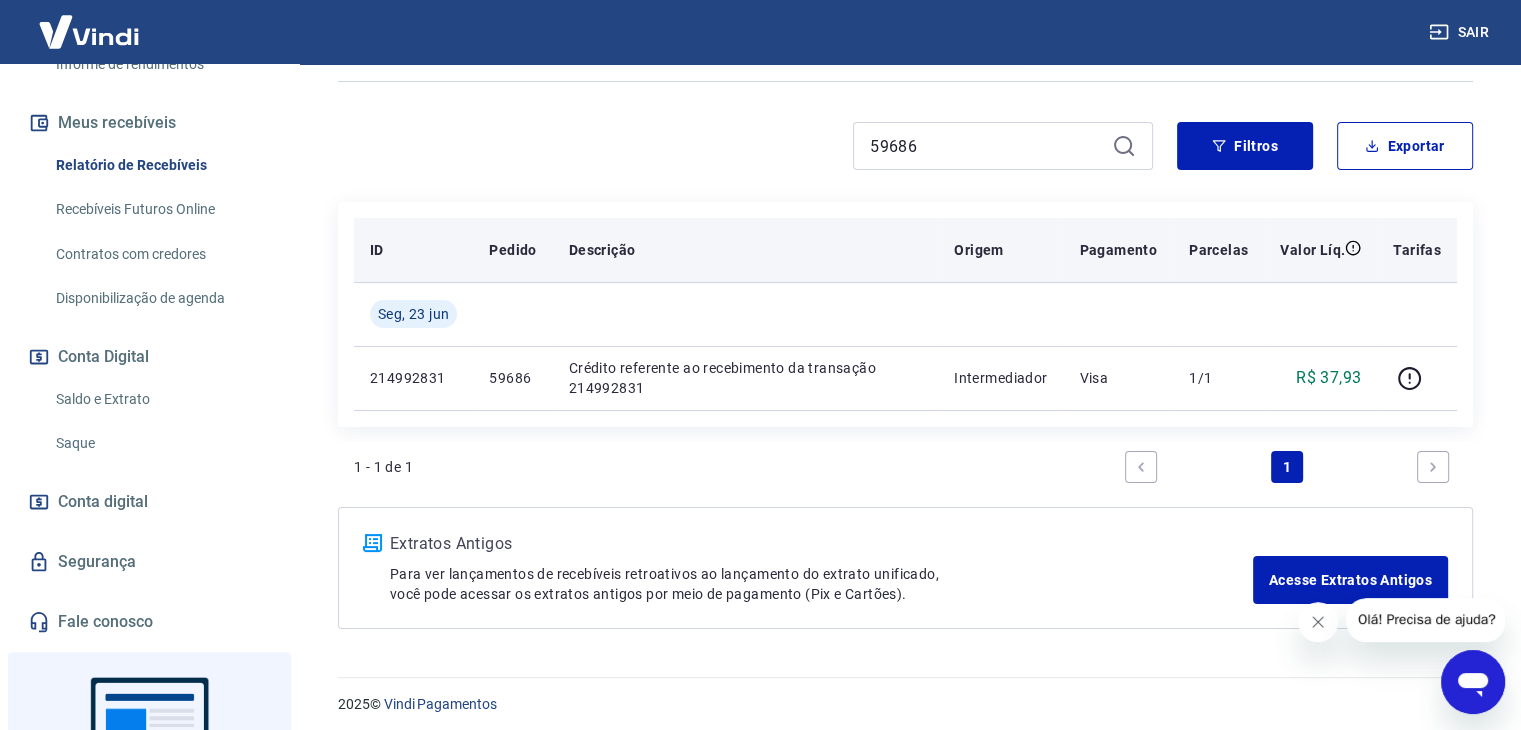 scroll, scrollTop: 232, scrollLeft: 0, axis: vertical 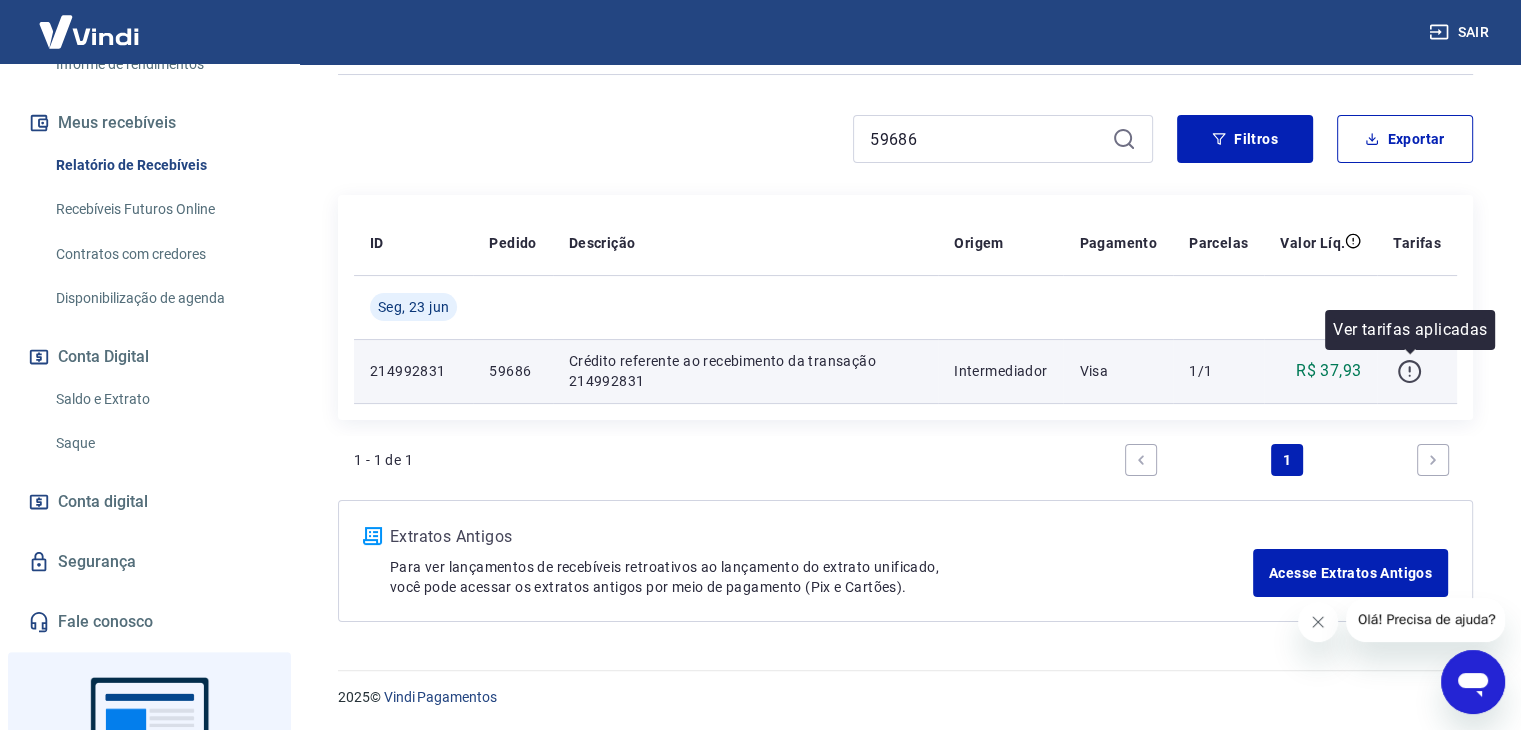 click 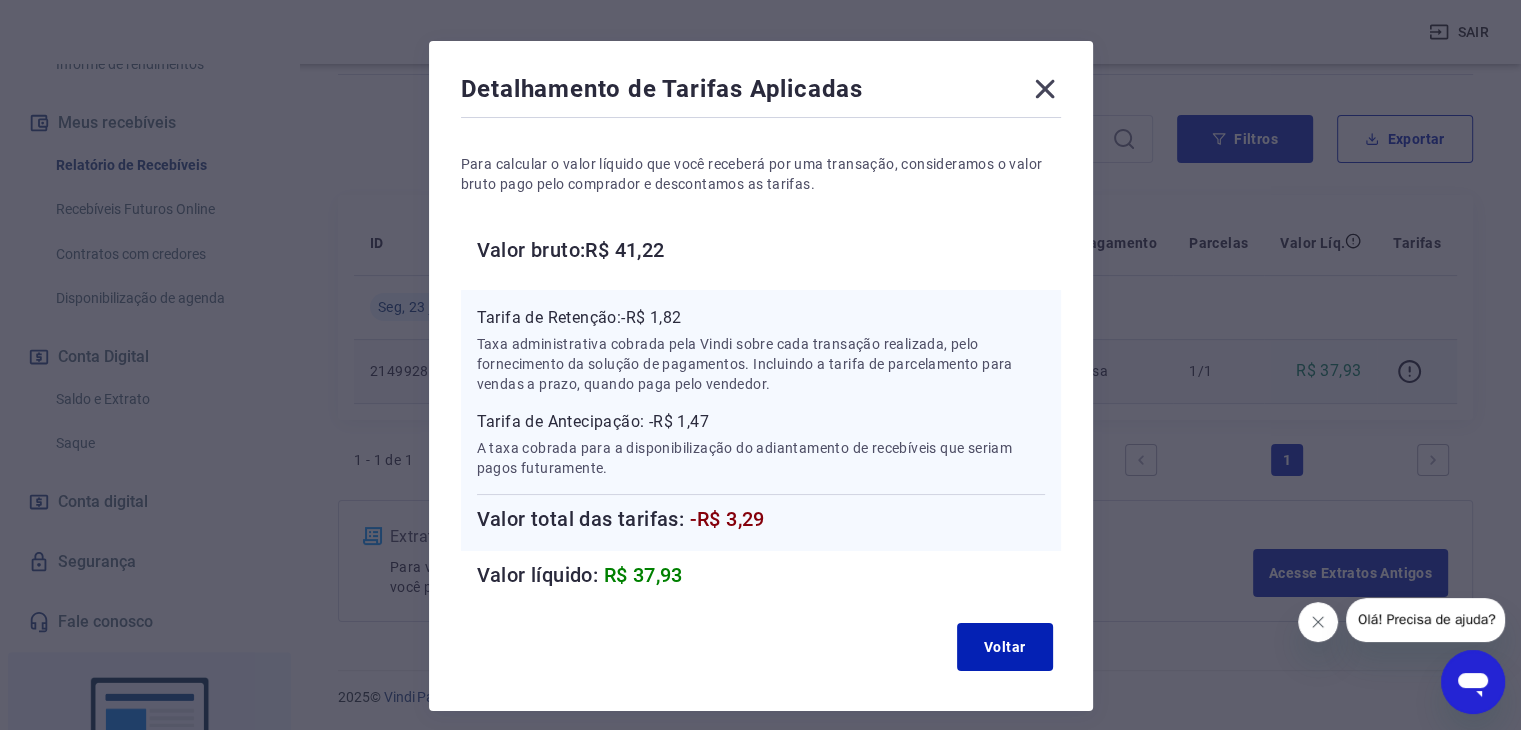 scroll, scrollTop: 100, scrollLeft: 0, axis: vertical 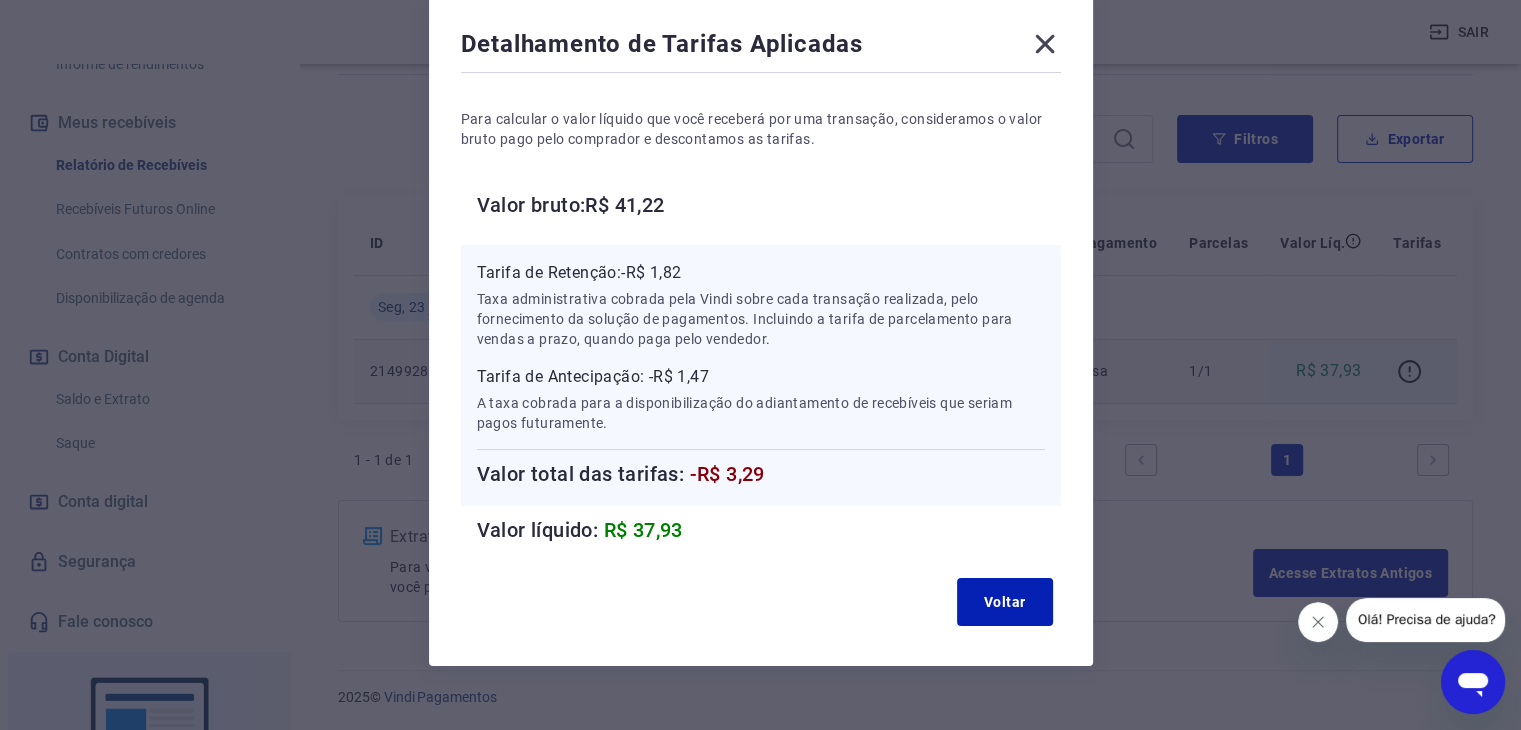 click on "Detalhamento de Tarifas Aplicadas Para calcular o valor líquido que você receberá por uma transação, consideramos o valor bruto pago pelo comprador e descontamos as tarifas. Valor bruto:  R$ 41,22 Tarifa de Retenção:  -R$ 1,82 Taxa administrativa cobrada pela Vindi sobre cada transação realizada, pelo fornecimento da solução de pagamentos. Incluindo a tarifa de parcelamento para vendas a prazo, quando paga pelo vendedor. Tarifa de Antecipação:   -R$ 1,47 A taxa cobrada para a disponibilização do adiantamento de recebíveis que seriam pagos futuramente. Valor total das tarifas:   -R$ 3,29 Valor líquido:   R$ 37,93 Voltar" at bounding box center (761, 331) 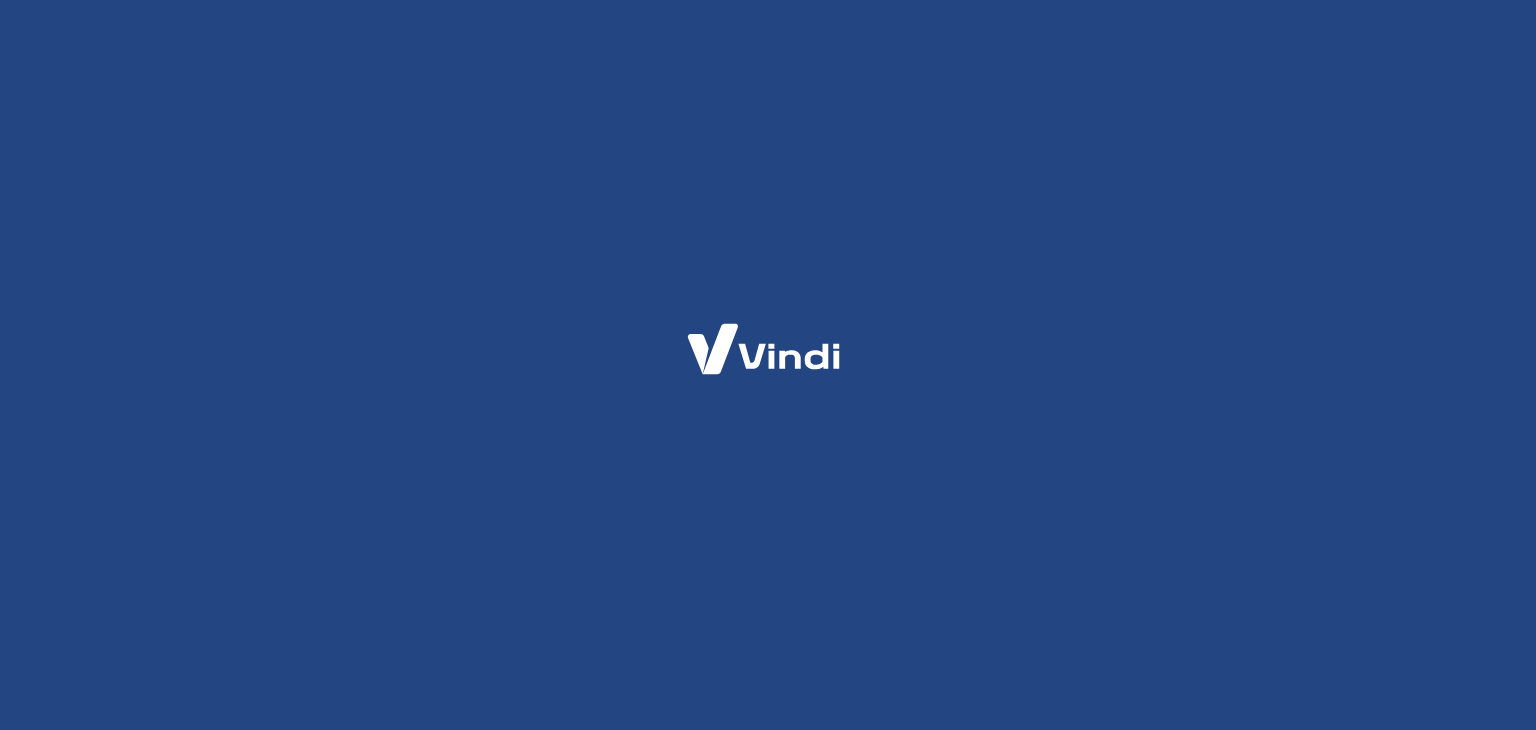 scroll, scrollTop: 0, scrollLeft: 0, axis: both 